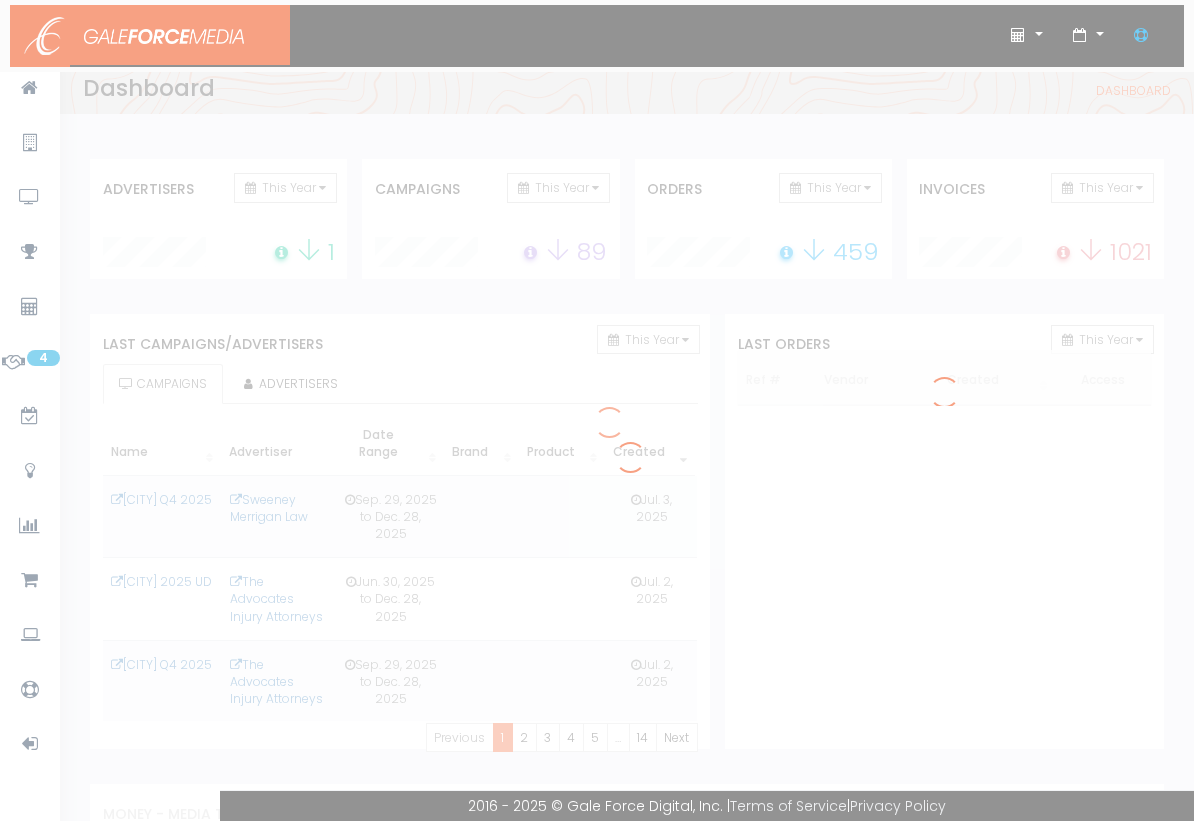 scroll, scrollTop: 0, scrollLeft: 0, axis: both 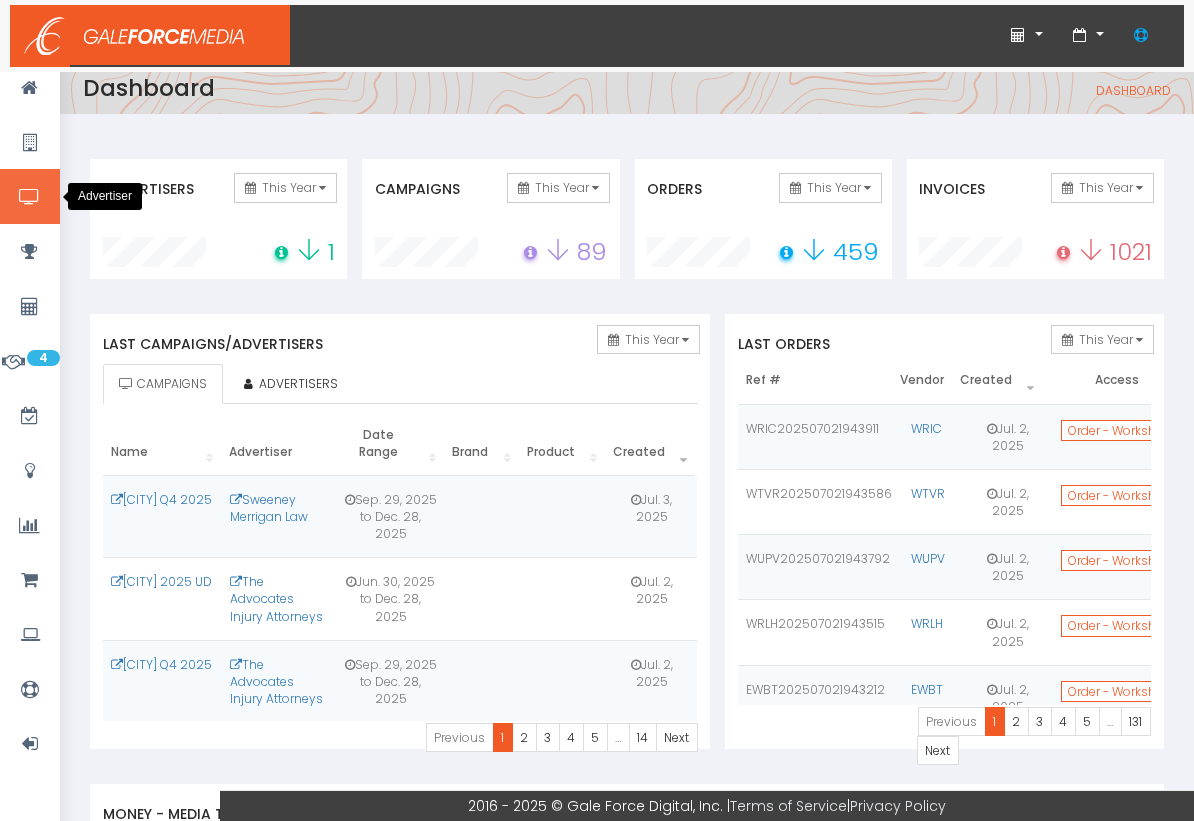 click at bounding box center [29, 197] 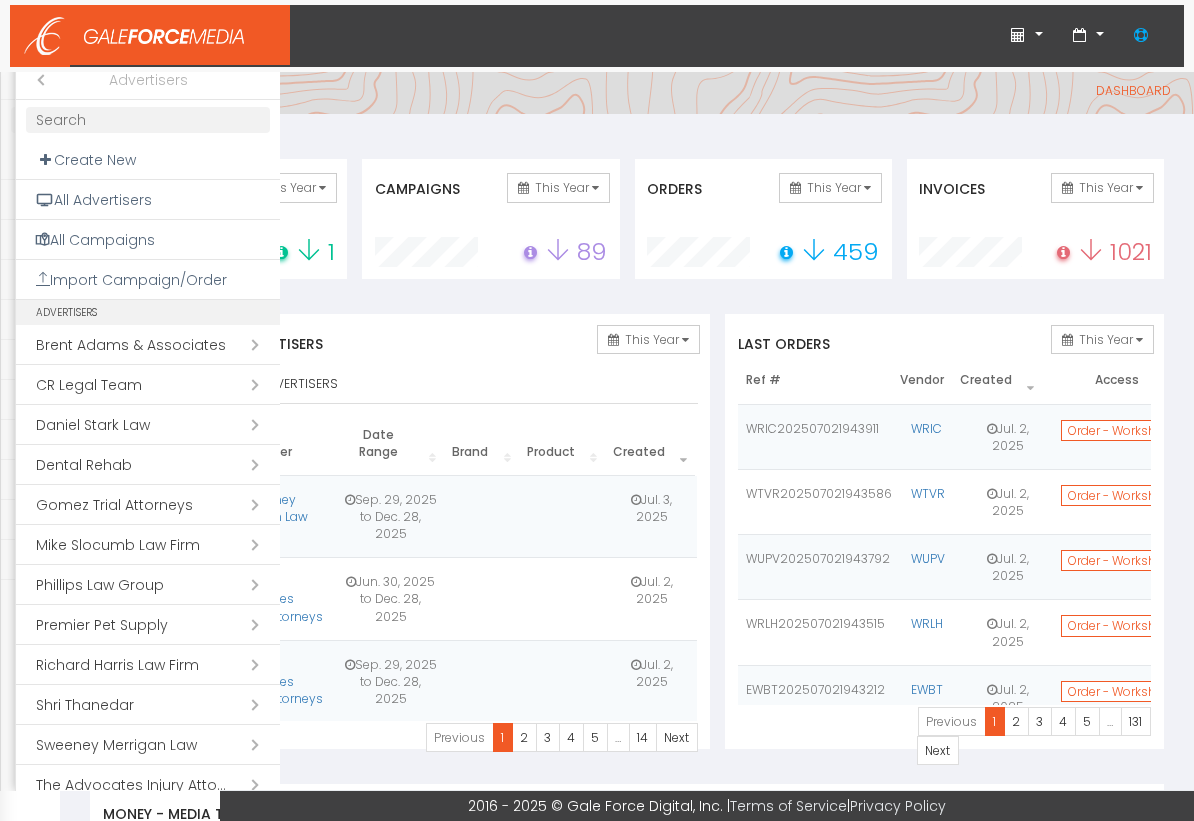 click on "Open submenu (  Richard Harris Law Firm)" at bounding box center [148, 665] 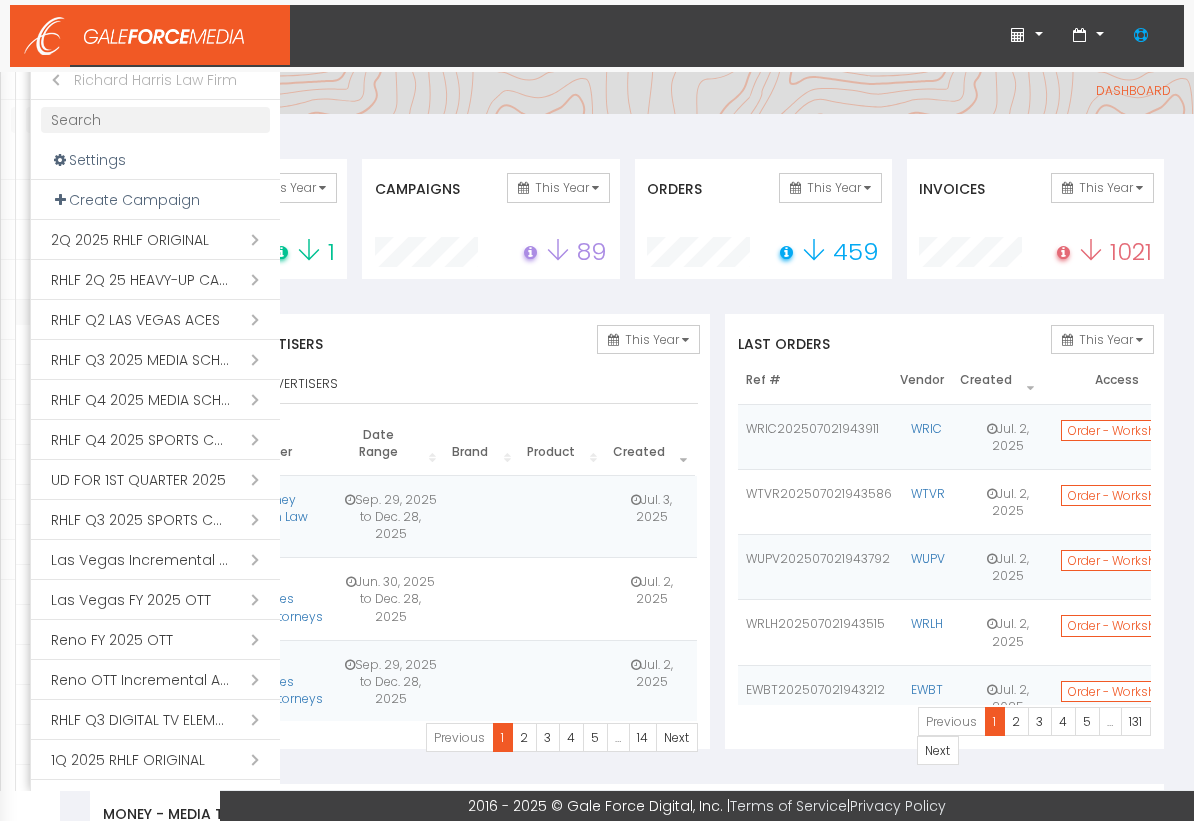 click on "Open submenu (   RHLF Q3 2025 SPORTS CAMPAIGN)" at bounding box center [155, 520] 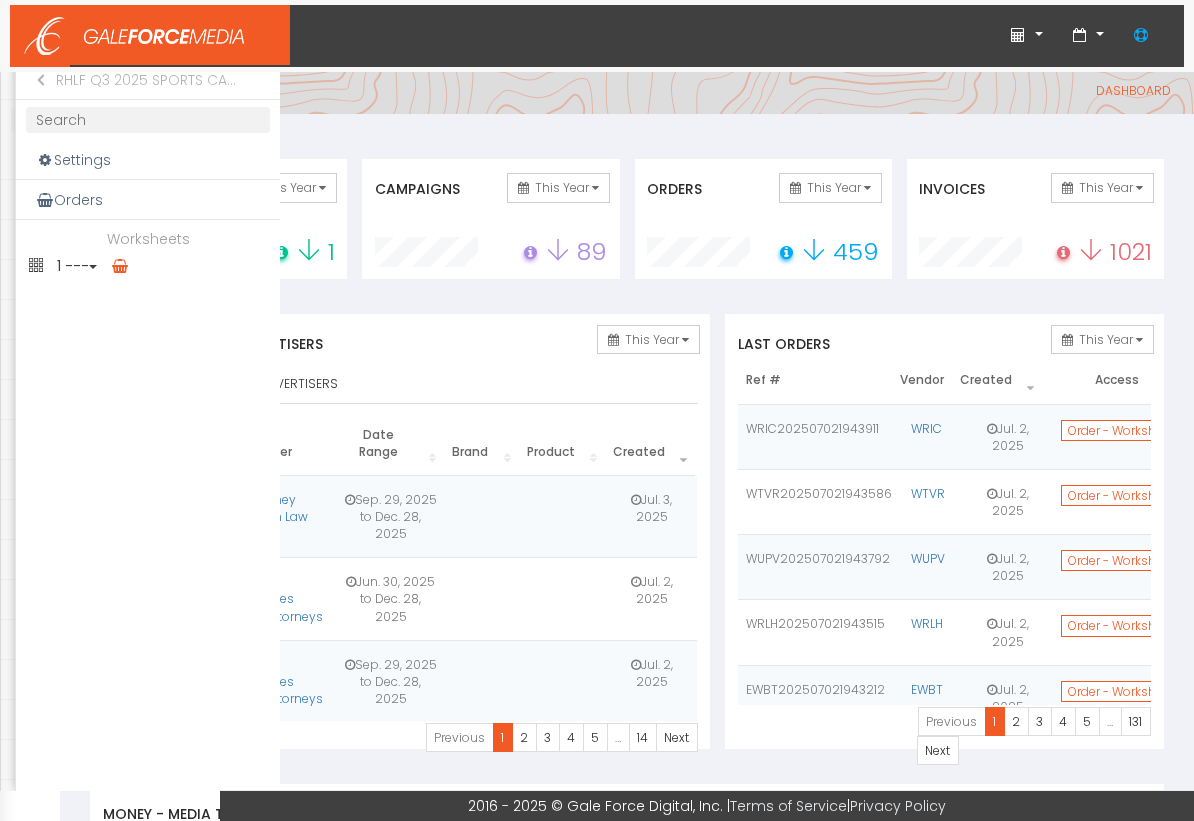 click at bounding box center (597, 410) 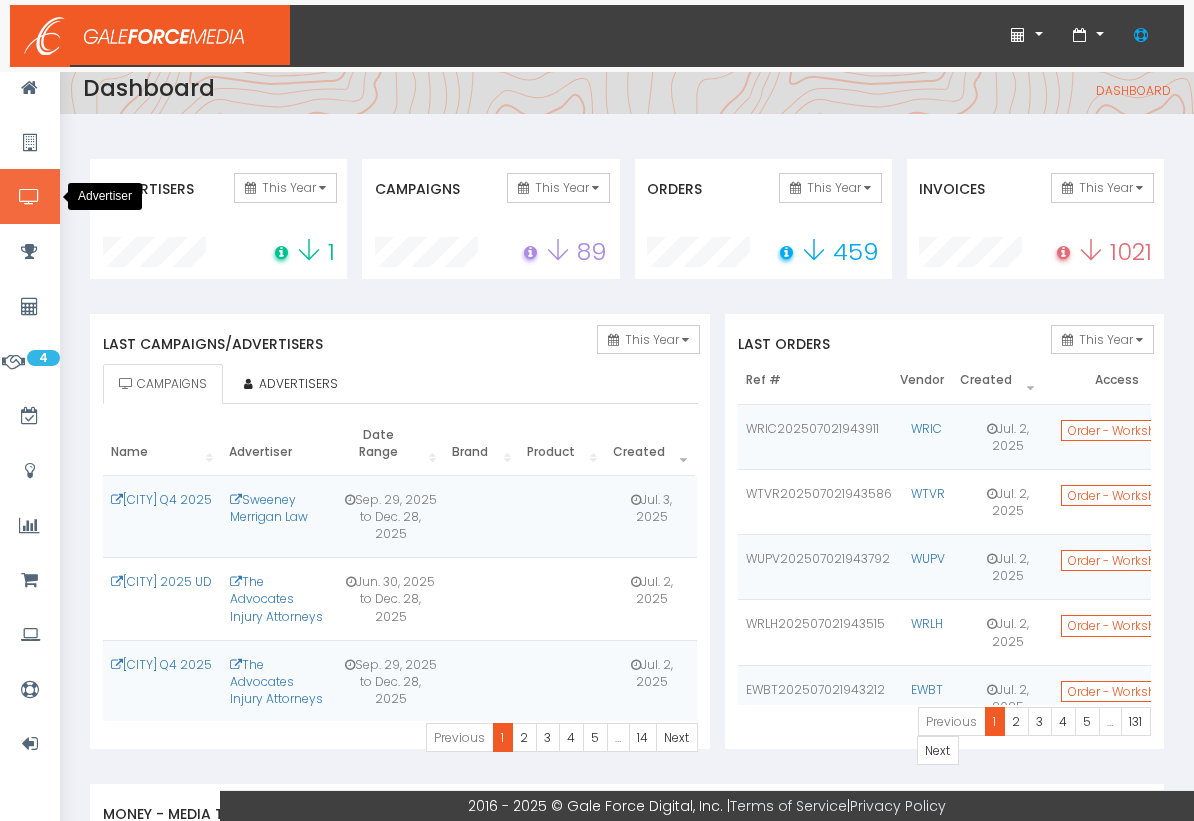 click at bounding box center (29, 197) 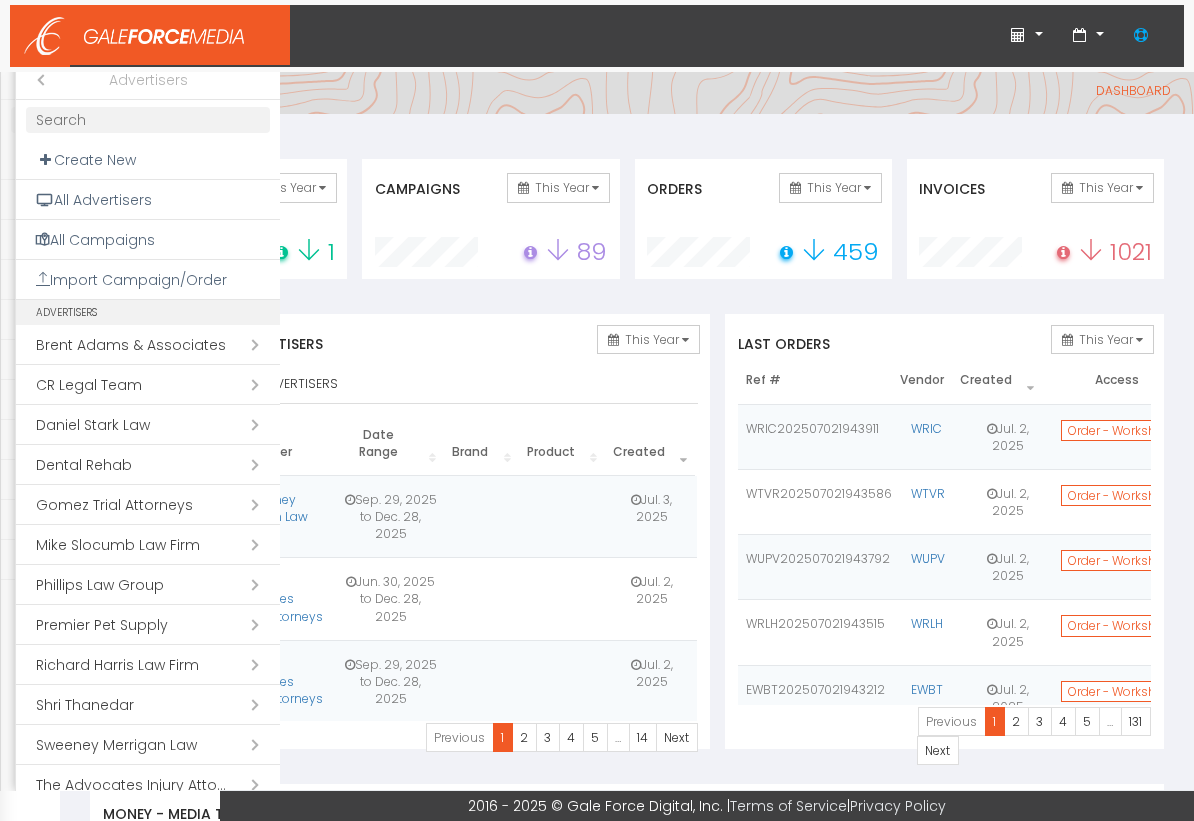click on "Open submenu (  Richard Harris Law Firm)" at bounding box center (148, 665) 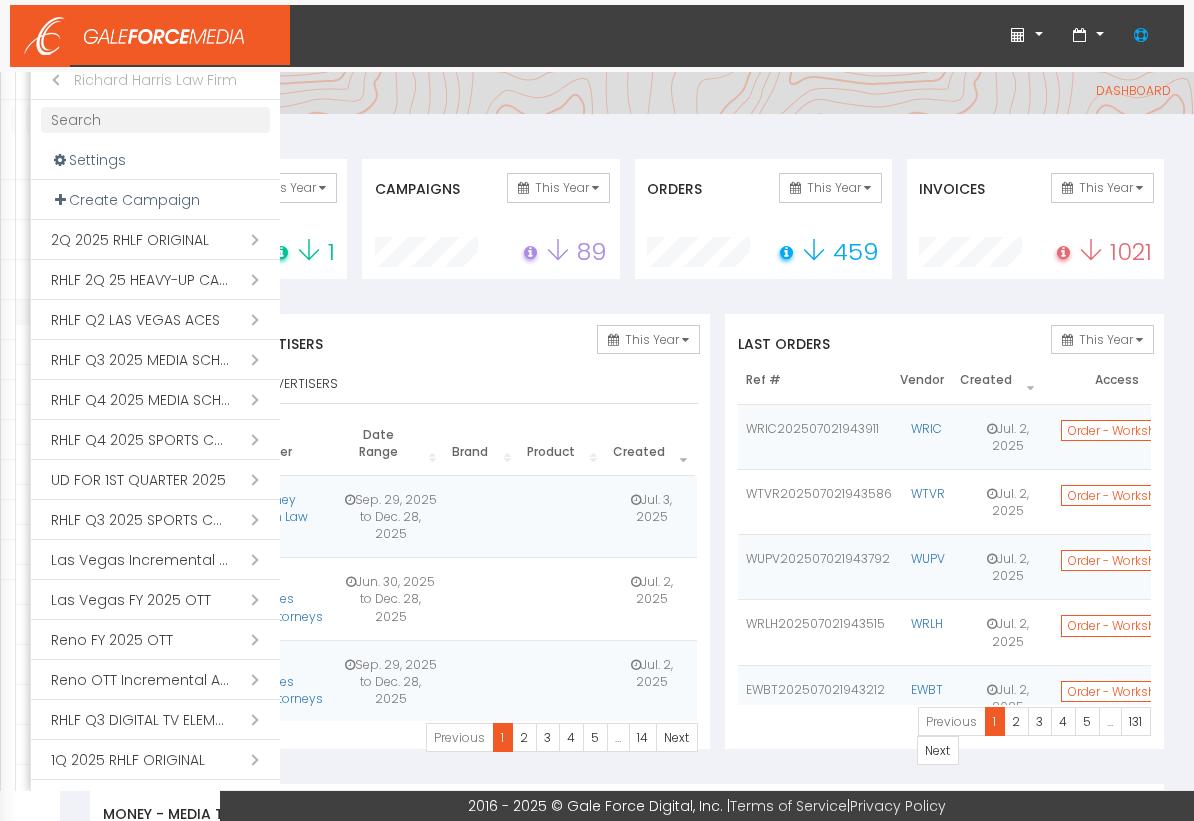 click on "Open submenu (   RHLF Q3 2025 MEDIA SCHEDULE)" at bounding box center [155, 360] 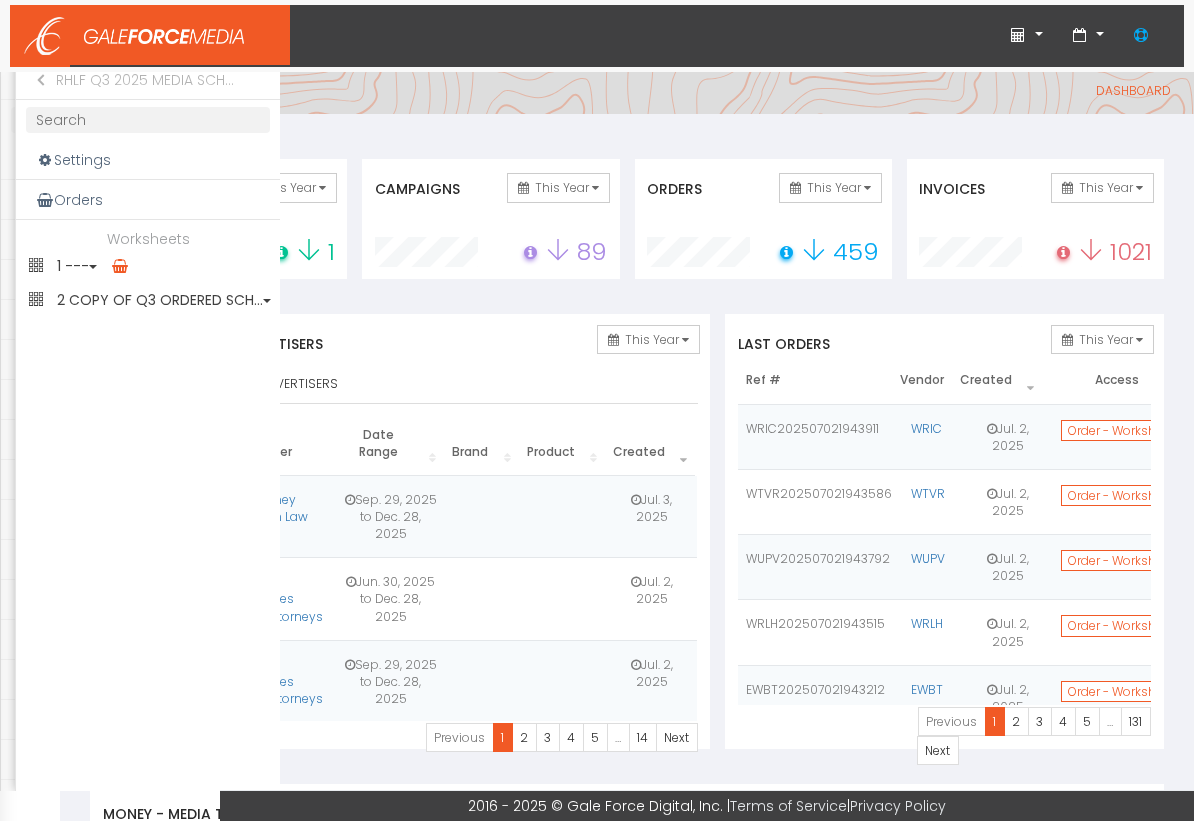 click on "1    ---" at bounding box center (148, 266) 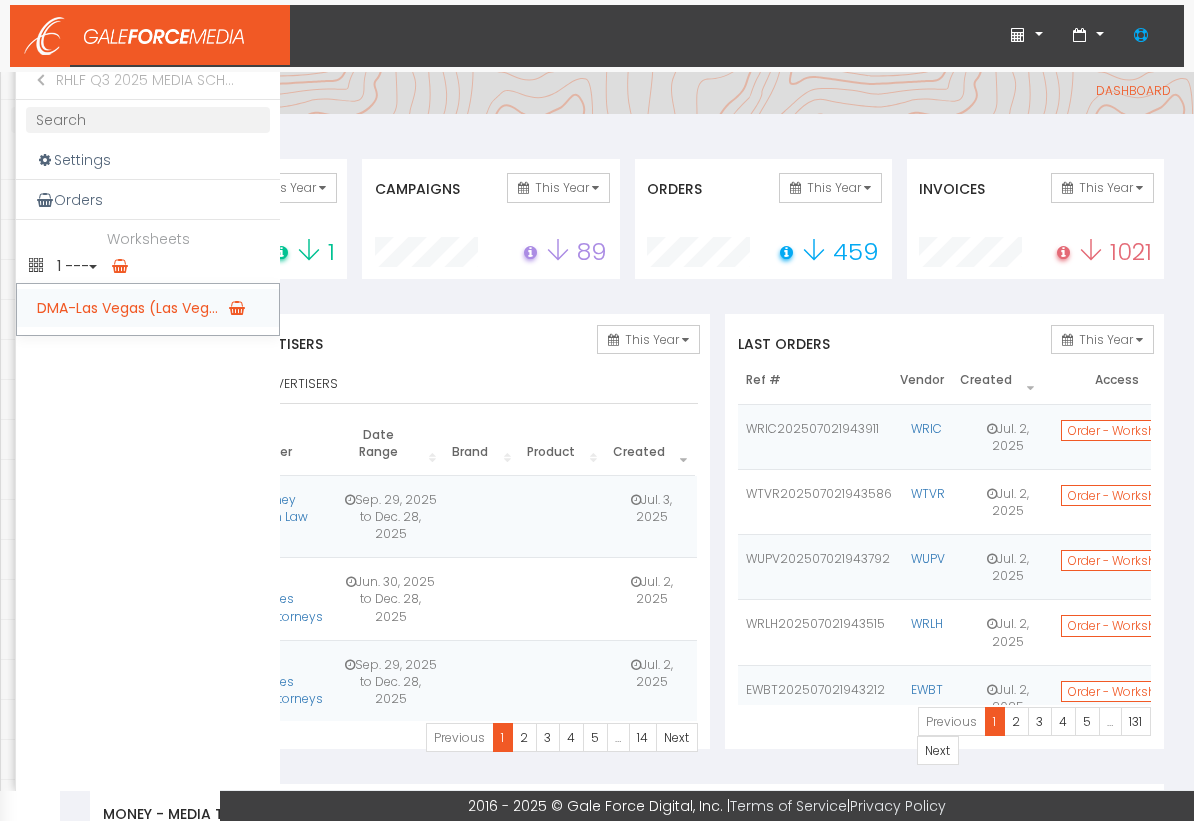 click on "DMA-Las Vegas (Las Veg..." at bounding box center (148, 308) 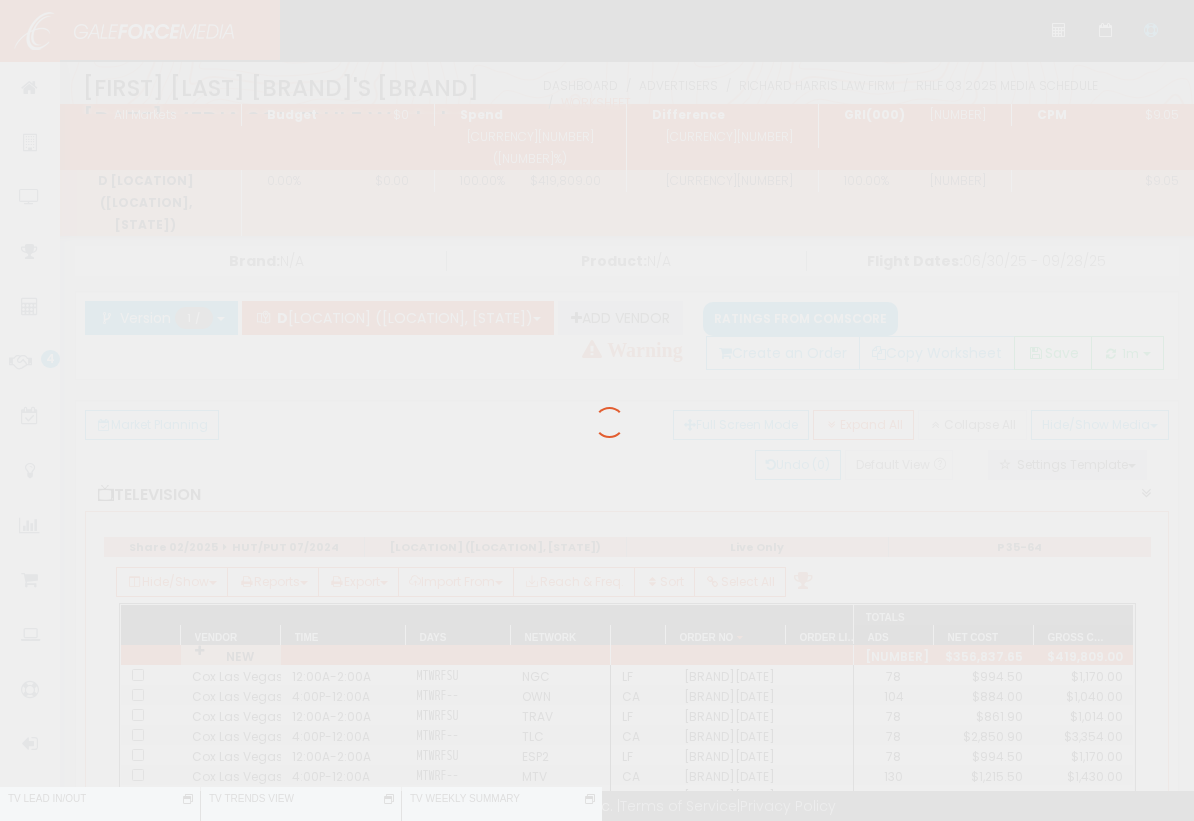 scroll, scrollTop: 0, scrollLeft: 0, axis: both 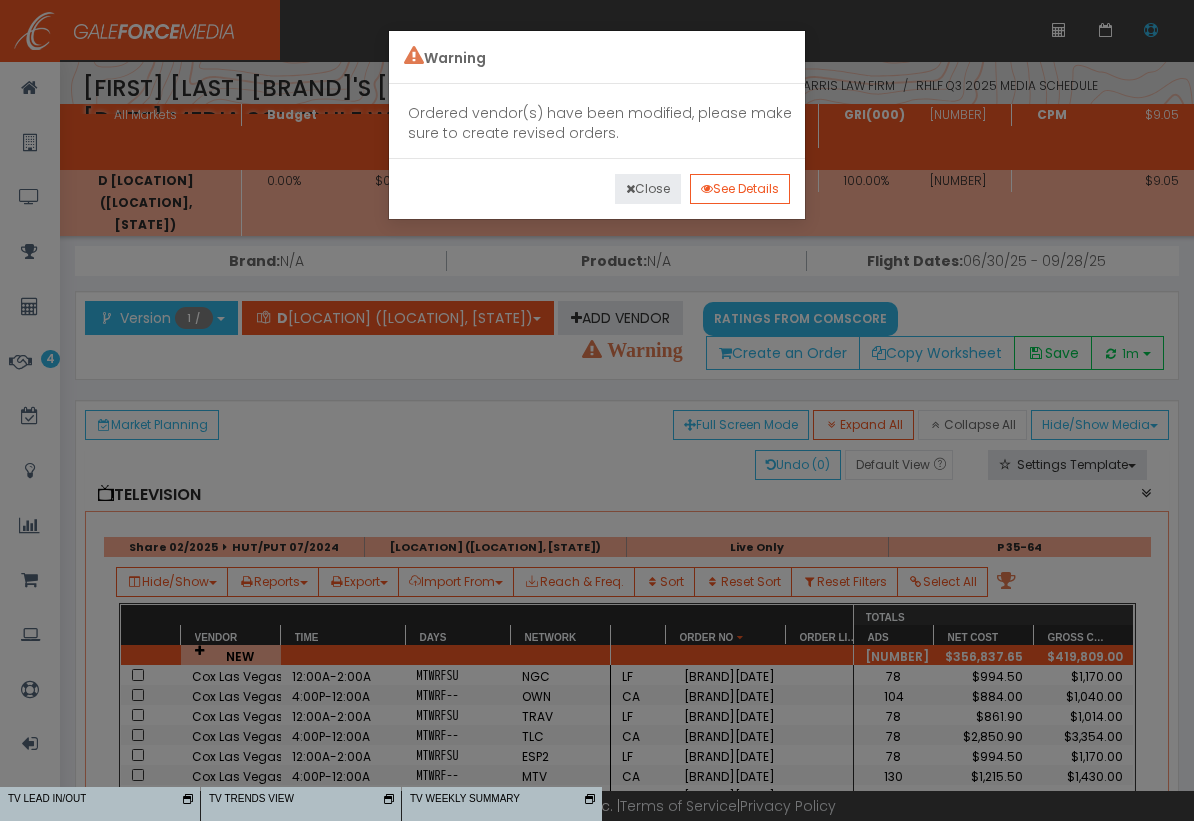 click on "Close" at bounding box center [648, 189] 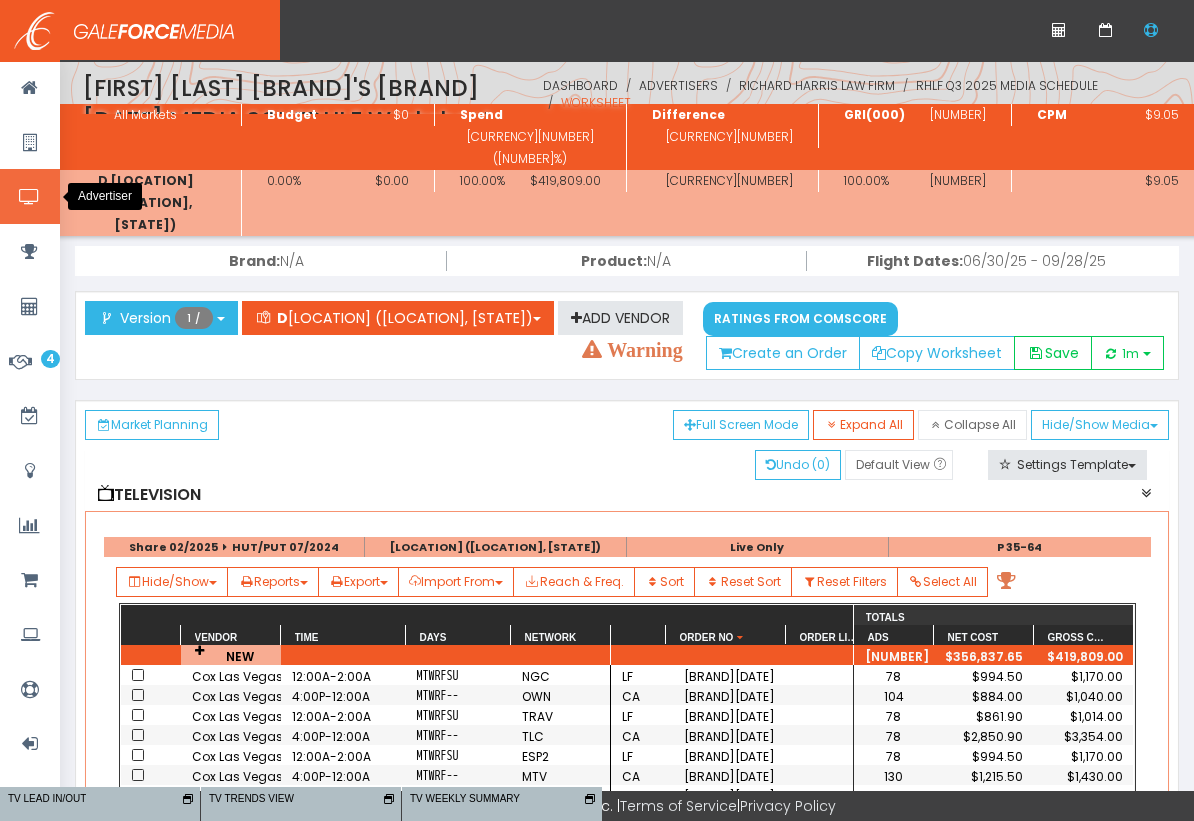 click at bounding box center [29, 197] 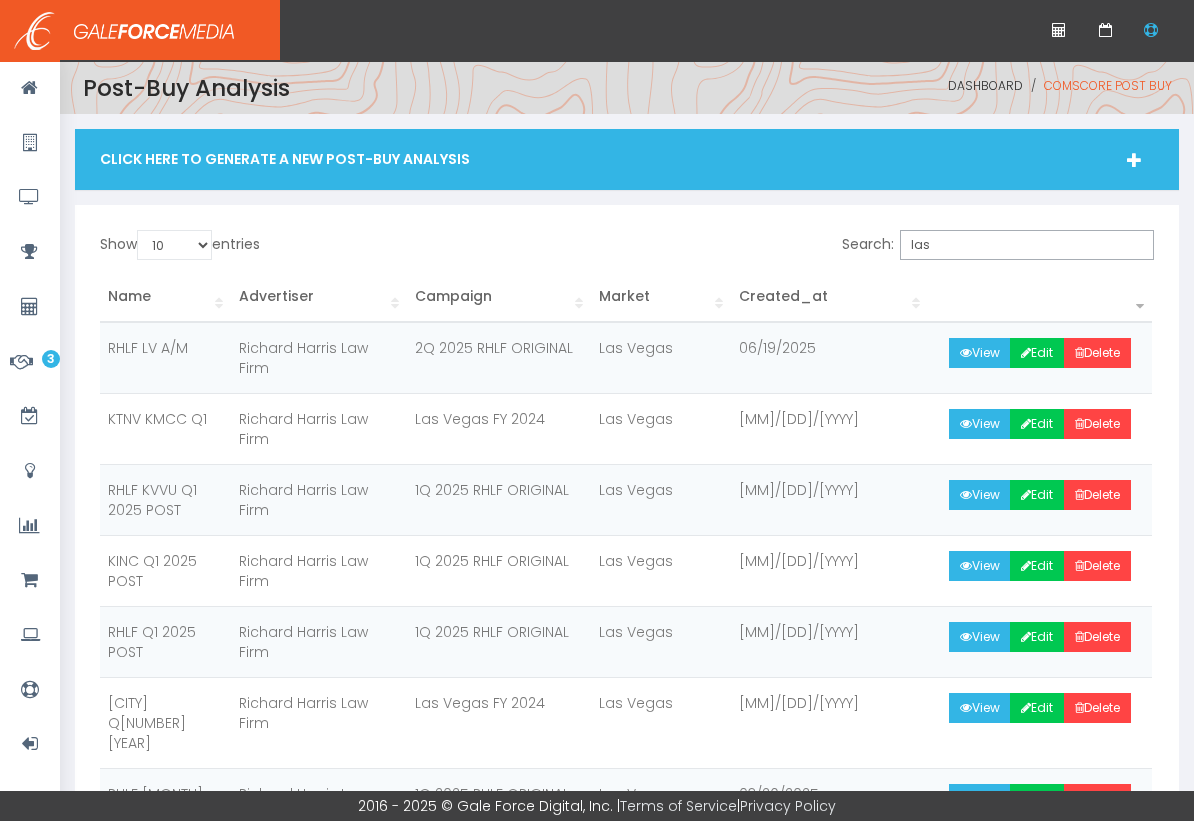 scroll, scrollTop: 0, scrollLeft: 0, axis: both 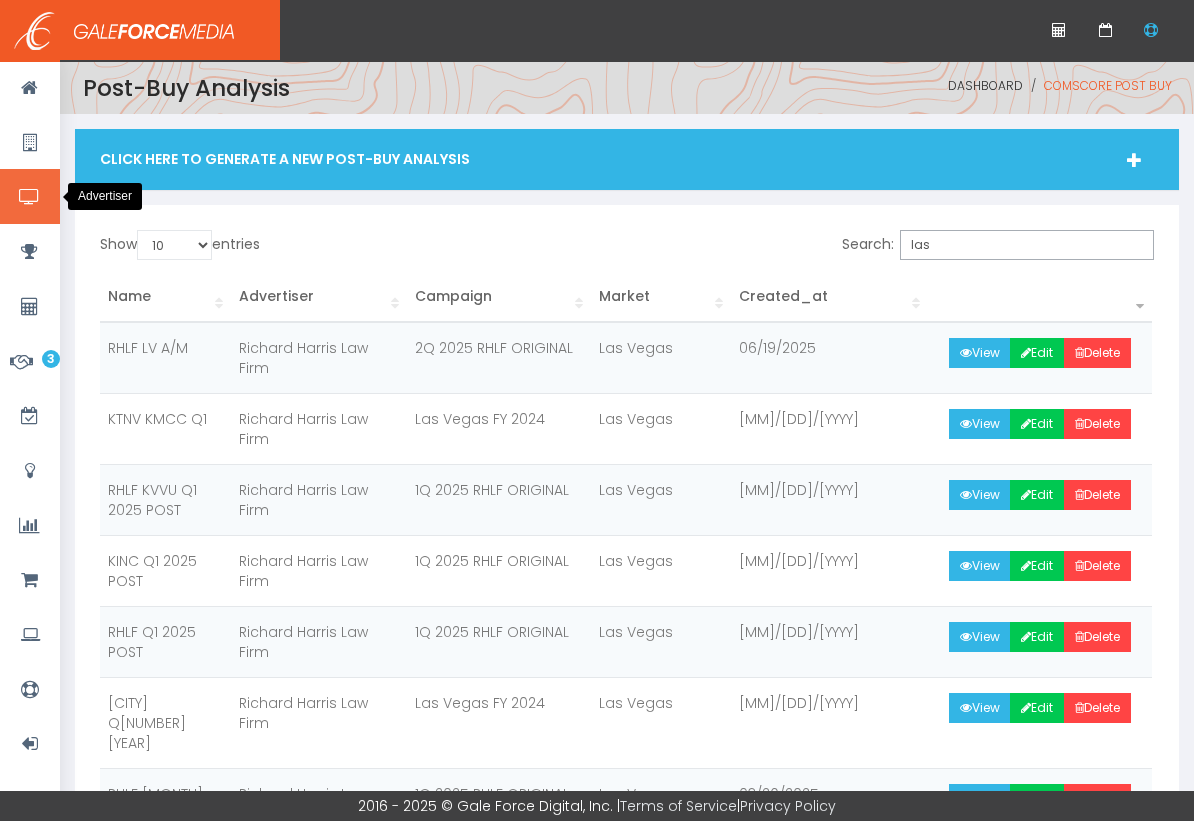 click at bounding box center [29, 197] 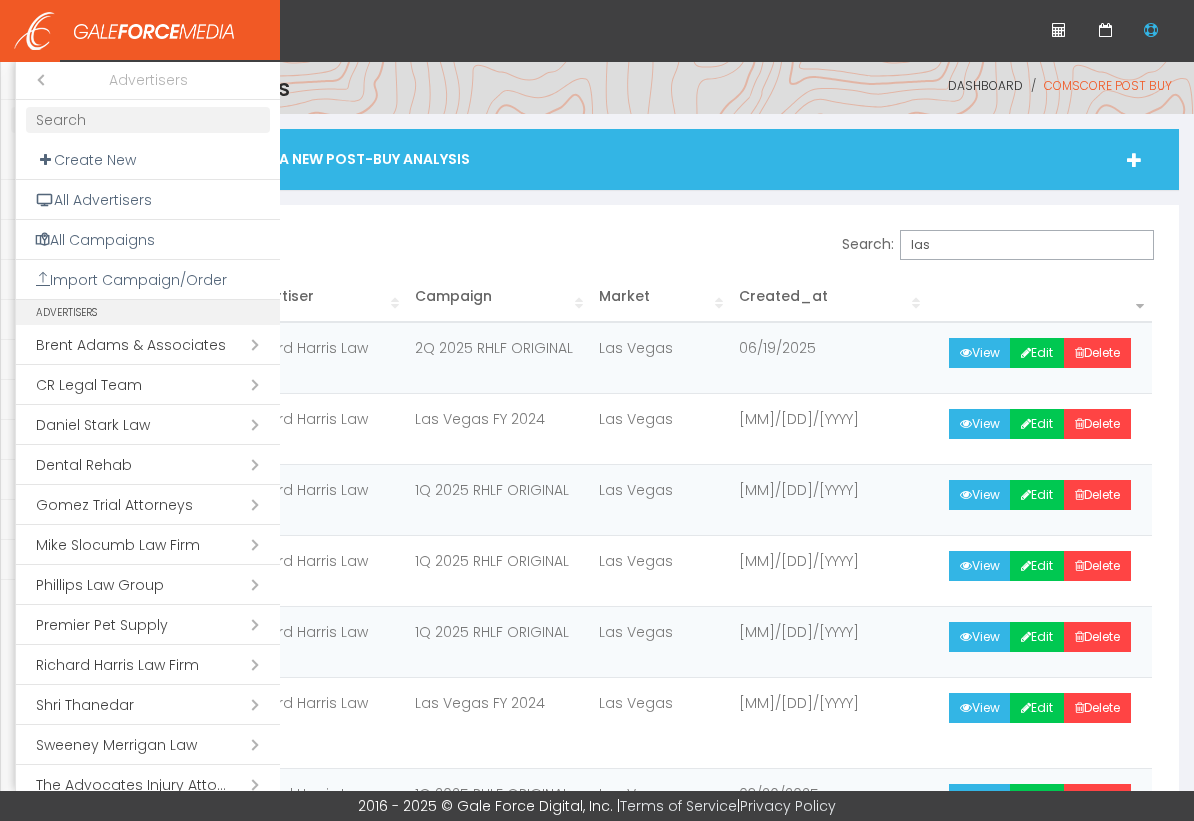 click on "Open submenu (  Richard Harris Law Firm)" at bounding box center (148, 665) 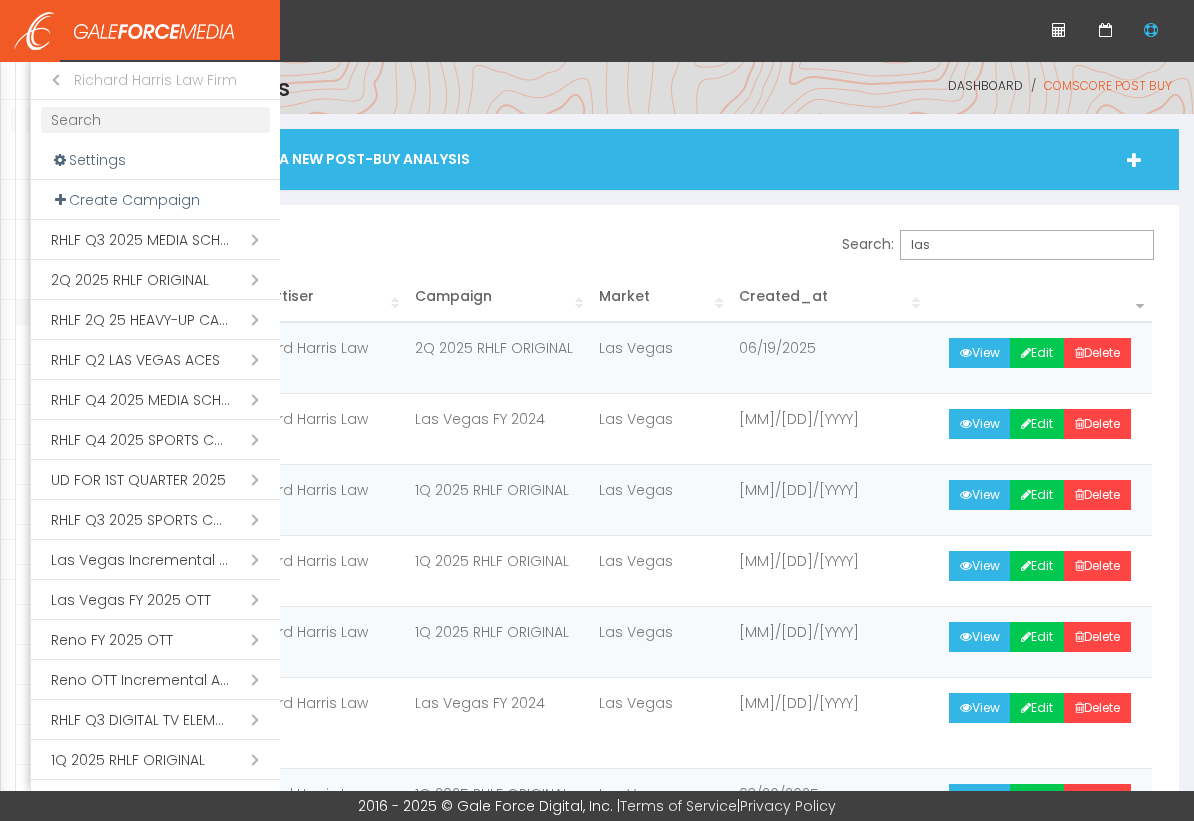 click on "Open submenu (   RHLF Q3 2025 MEDIA SCHEDULE)" at bounding box center [155, 240] 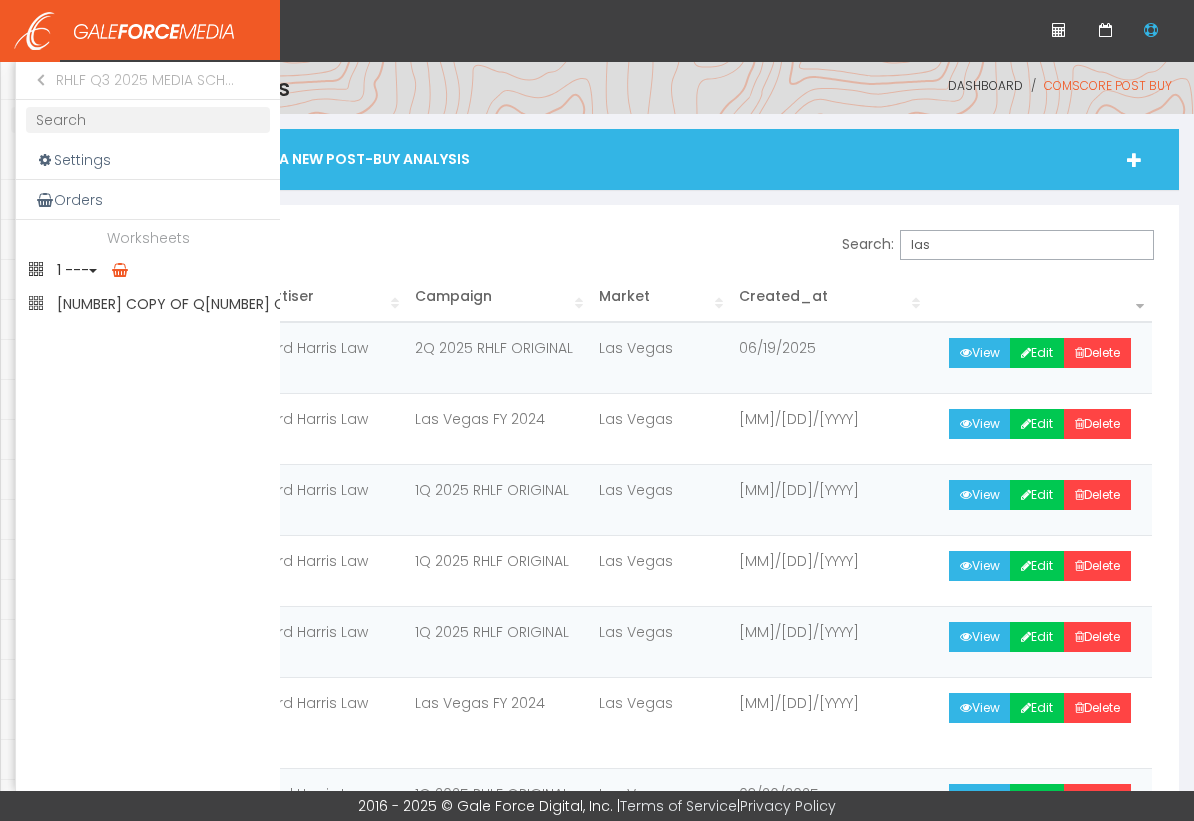 click on "1    ---" at bounding box center [148, 270] 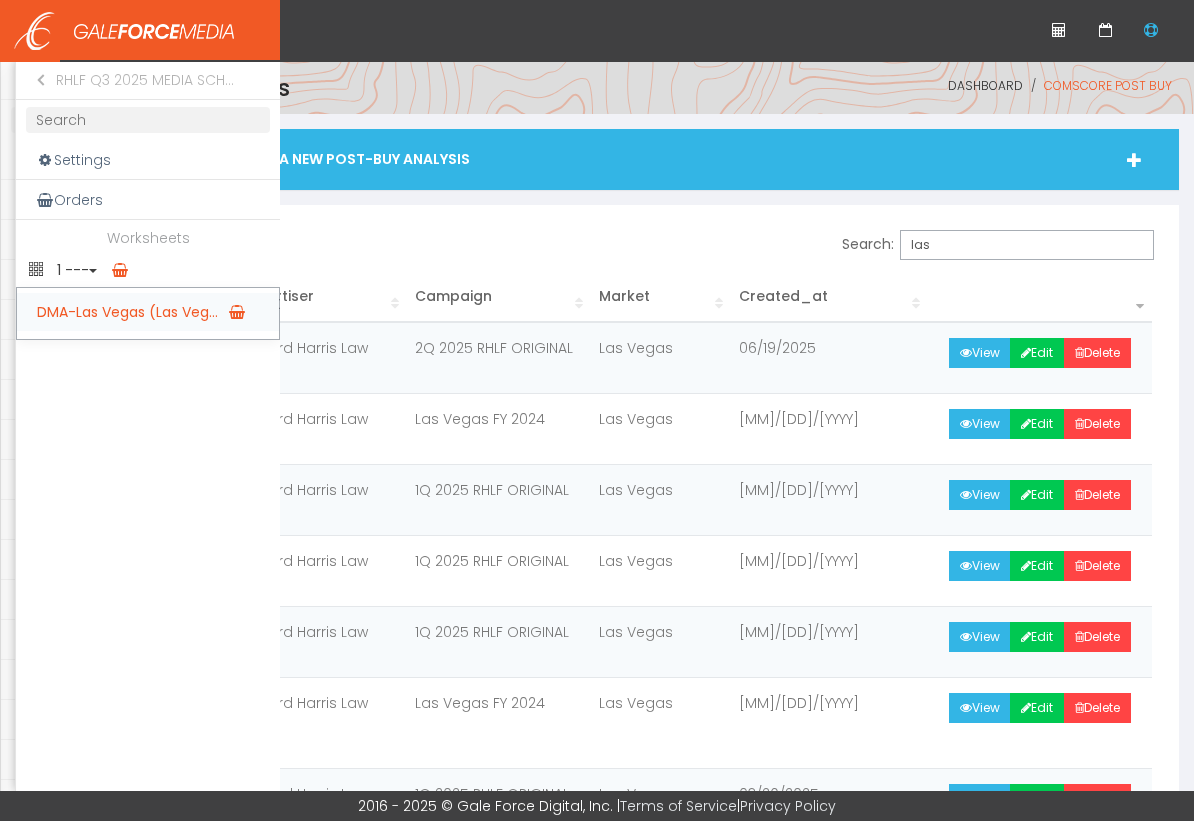 click on "DMA-Las Vegas (Las Veg..." at bounding box center [148, 312] 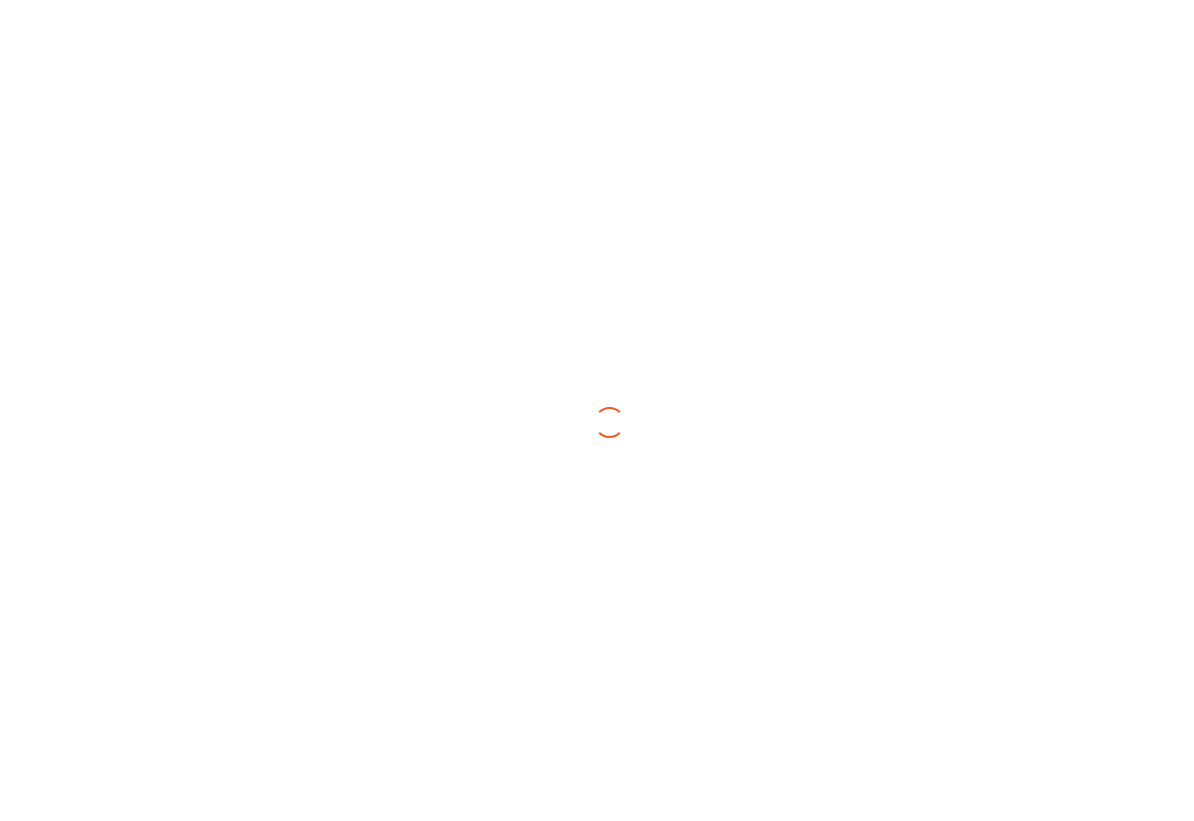 scroll, scrollTop: 0, scrollLeft: 0, axis: both 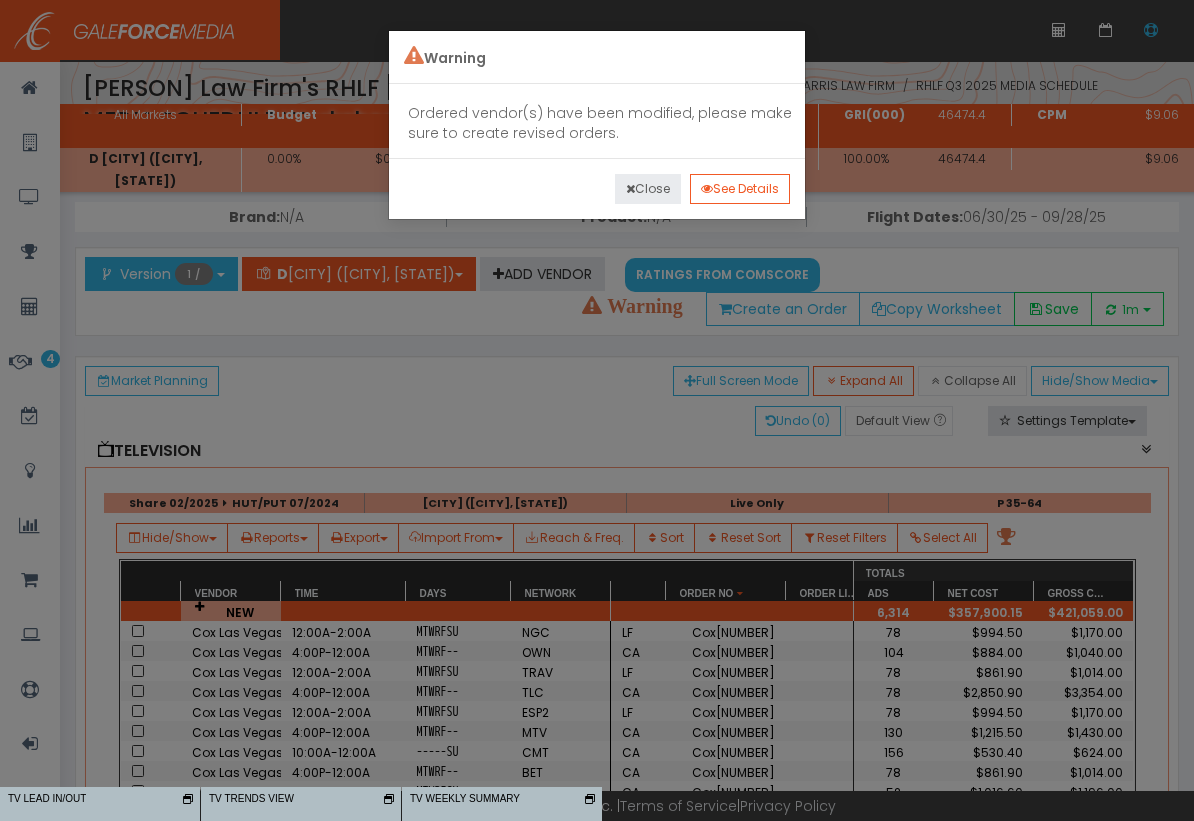click on "Close" at bounding box center [648, 189] 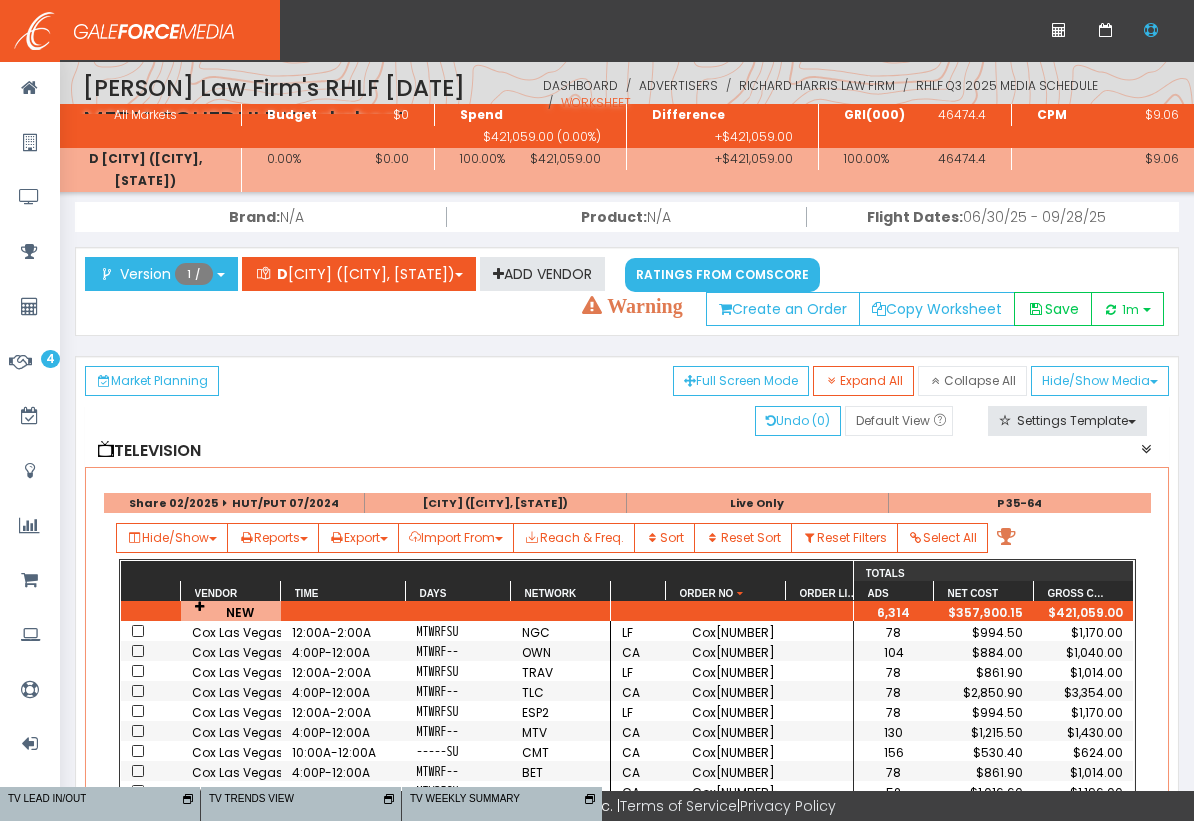 scroll, scrollTop: 72, scrollLeft: 0, axis: vertical 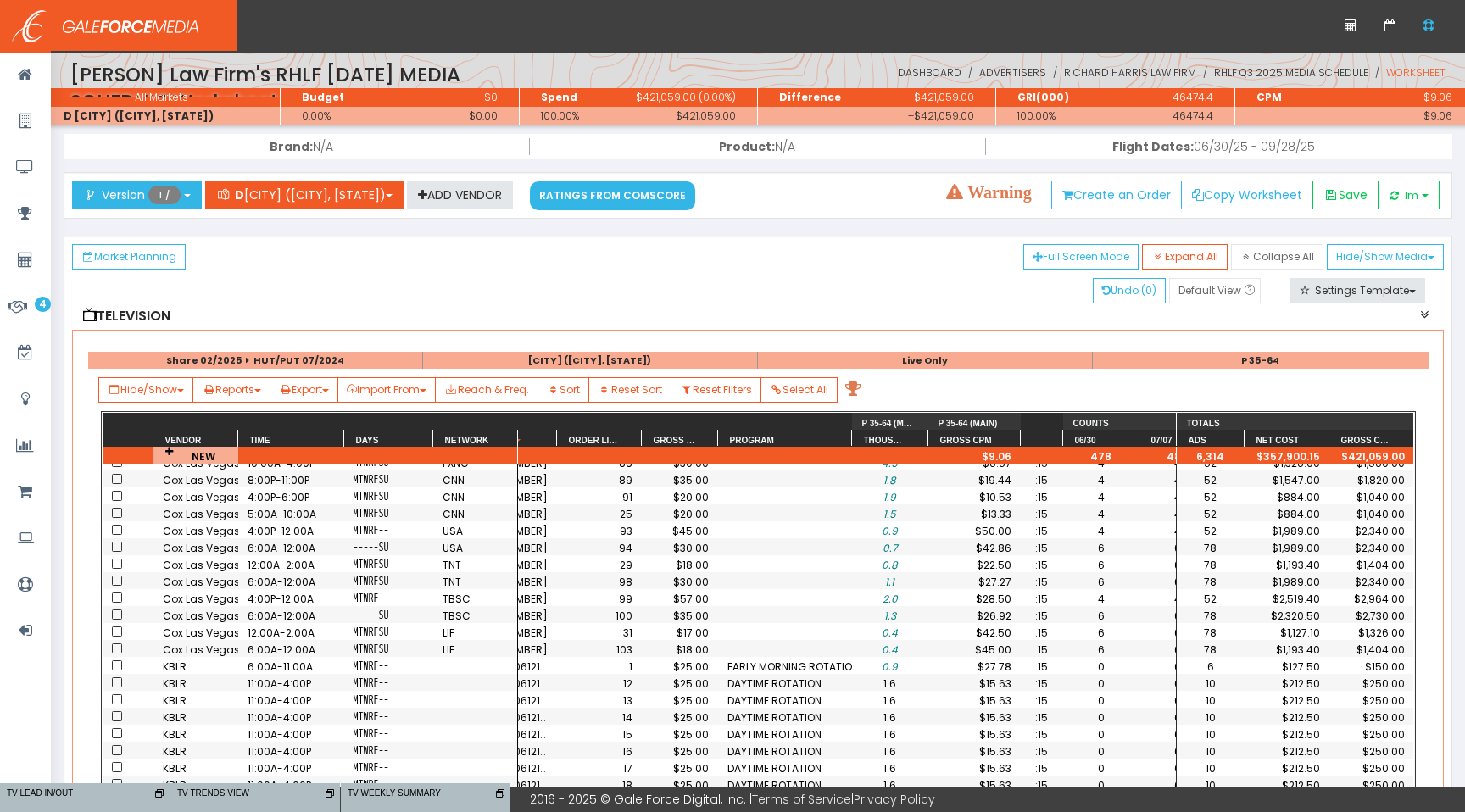 drag, startPoint x: 996, startPoint y: 437, endPoint x: 1021, endPoint y: 439, distance: 25.07987 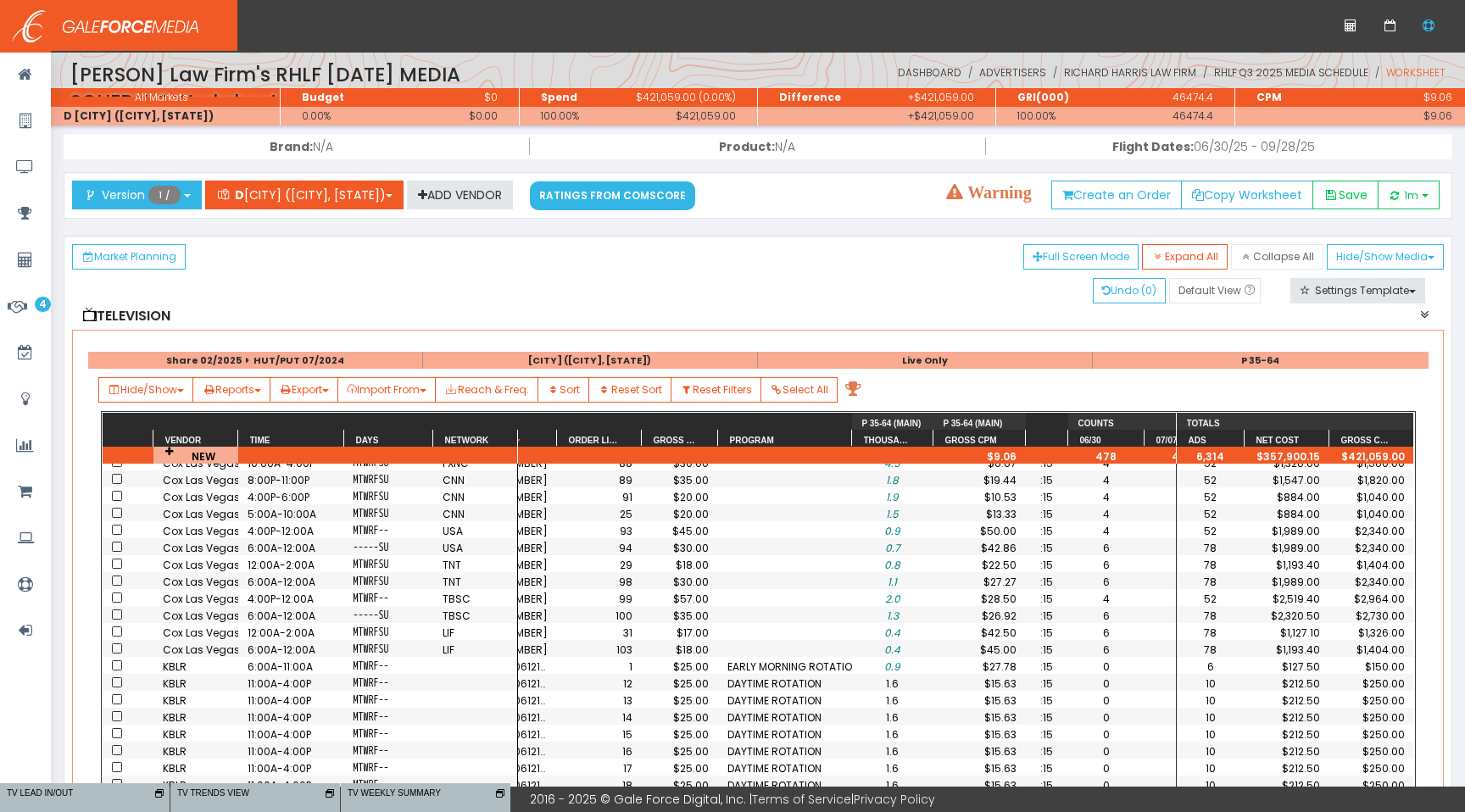 click at bounding box center [933, 438] 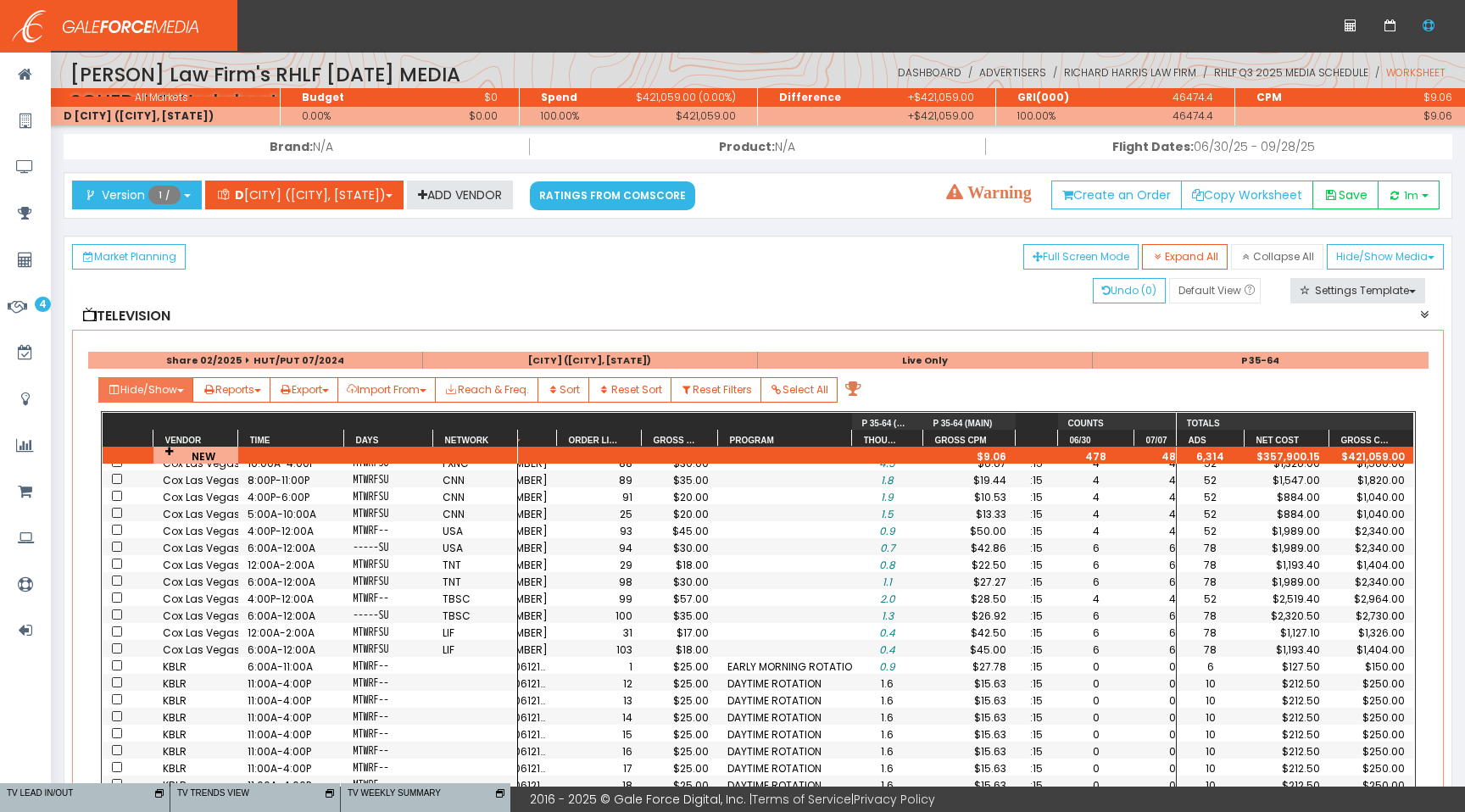 click on "Hide/Show" at bounding box center (146, 390) 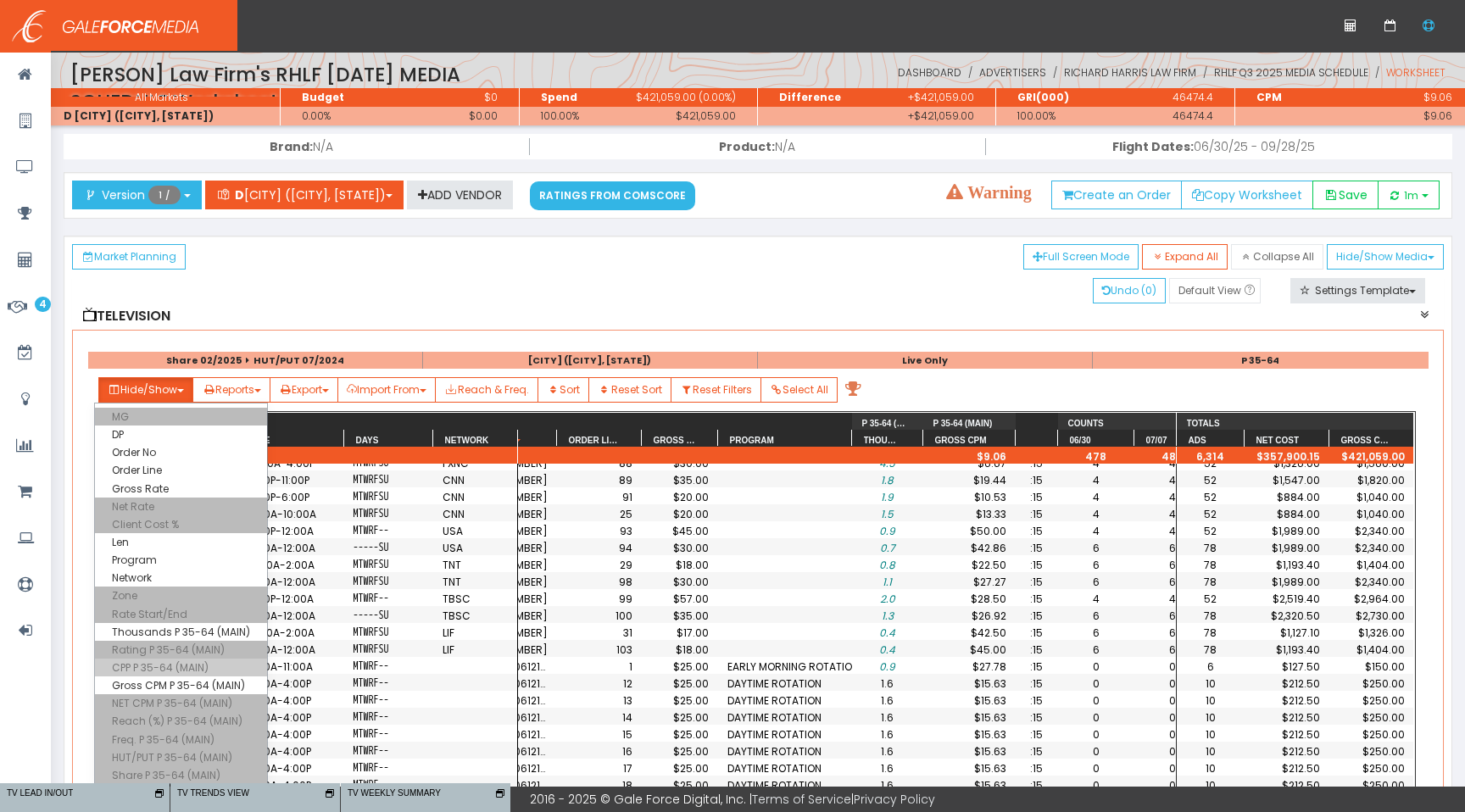 click on "CPP P 35-64 (MAIN)" at bounding box center [181, 416] 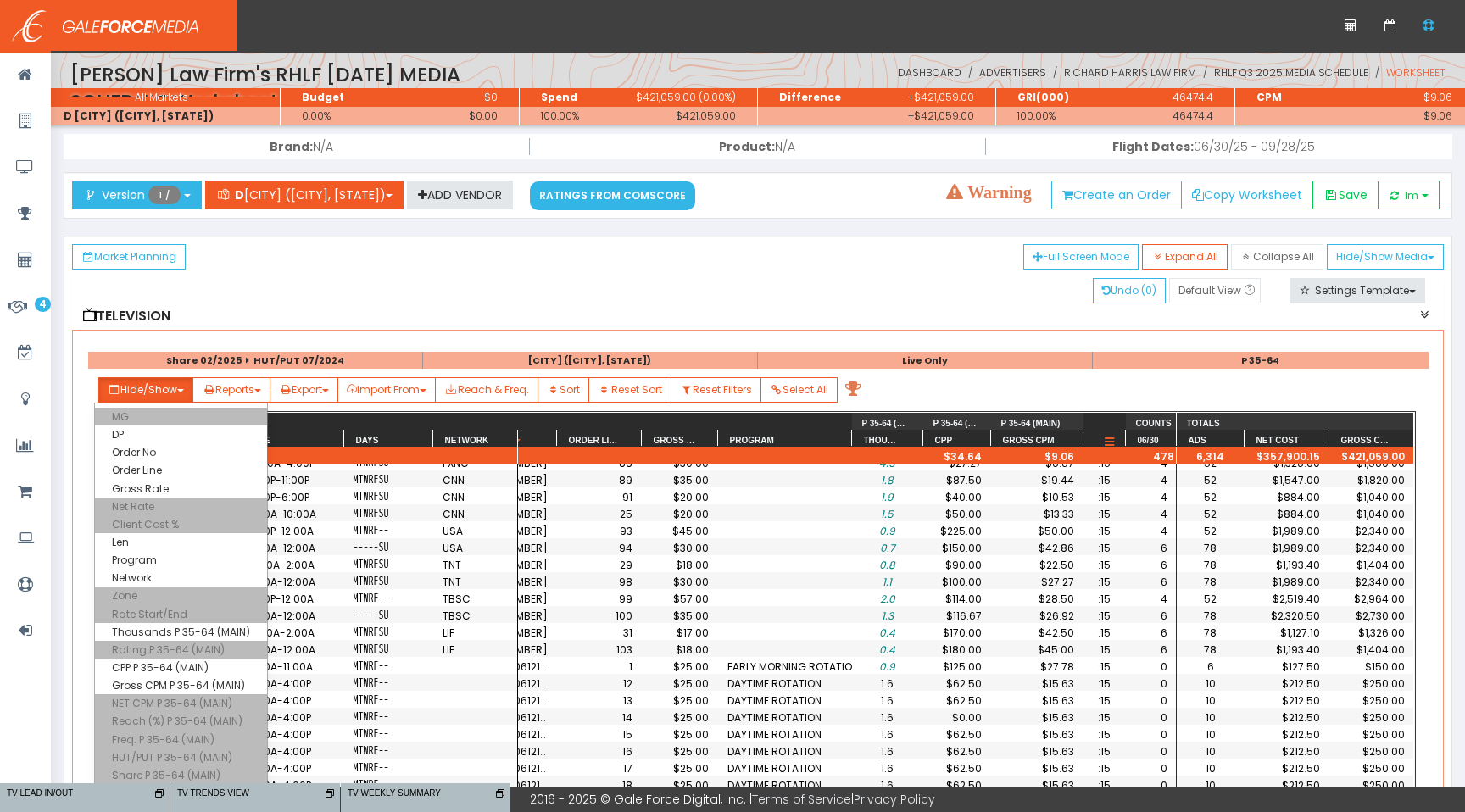 click at bounding box center [1109, 442] 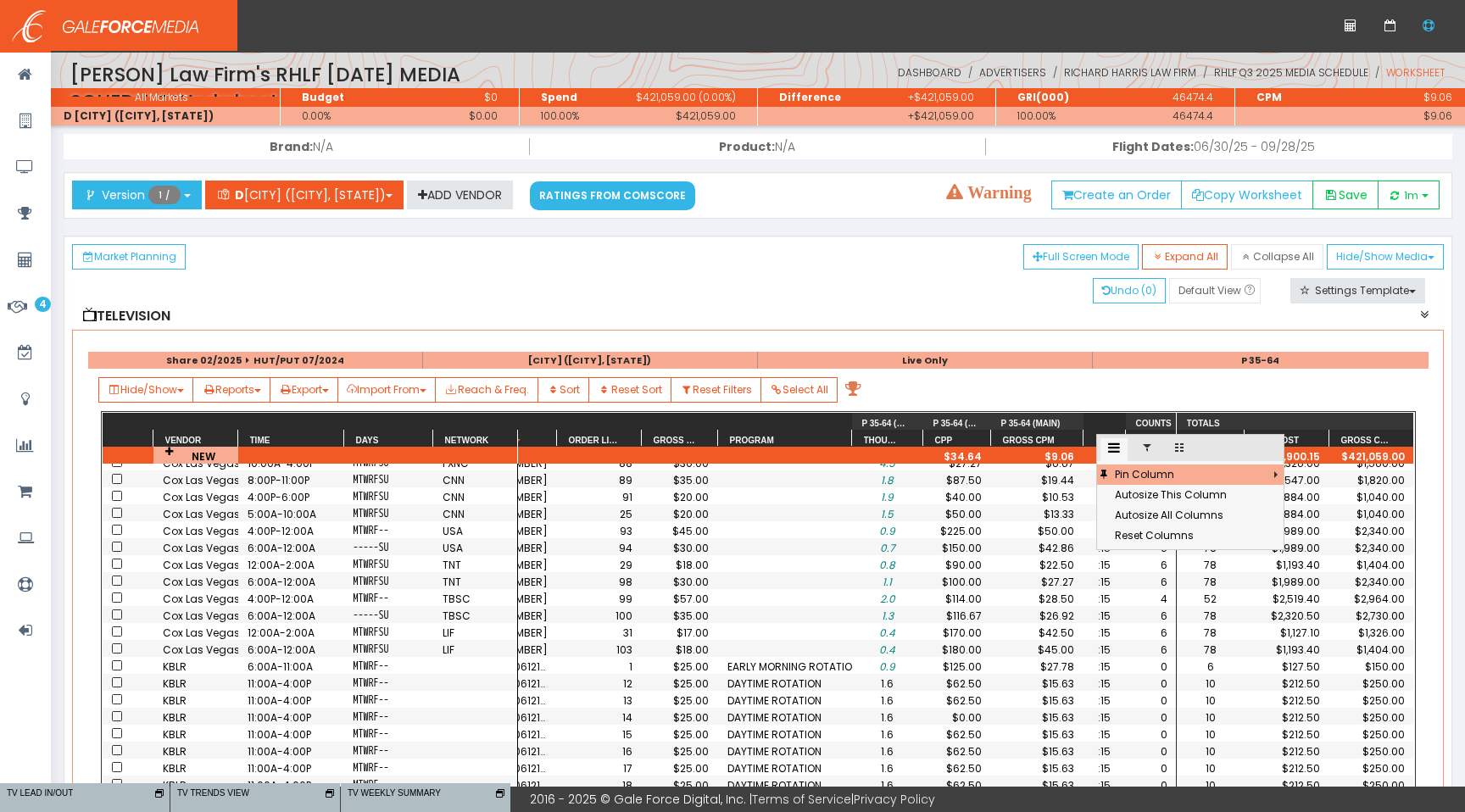 click at bounding box center (1147, 448) 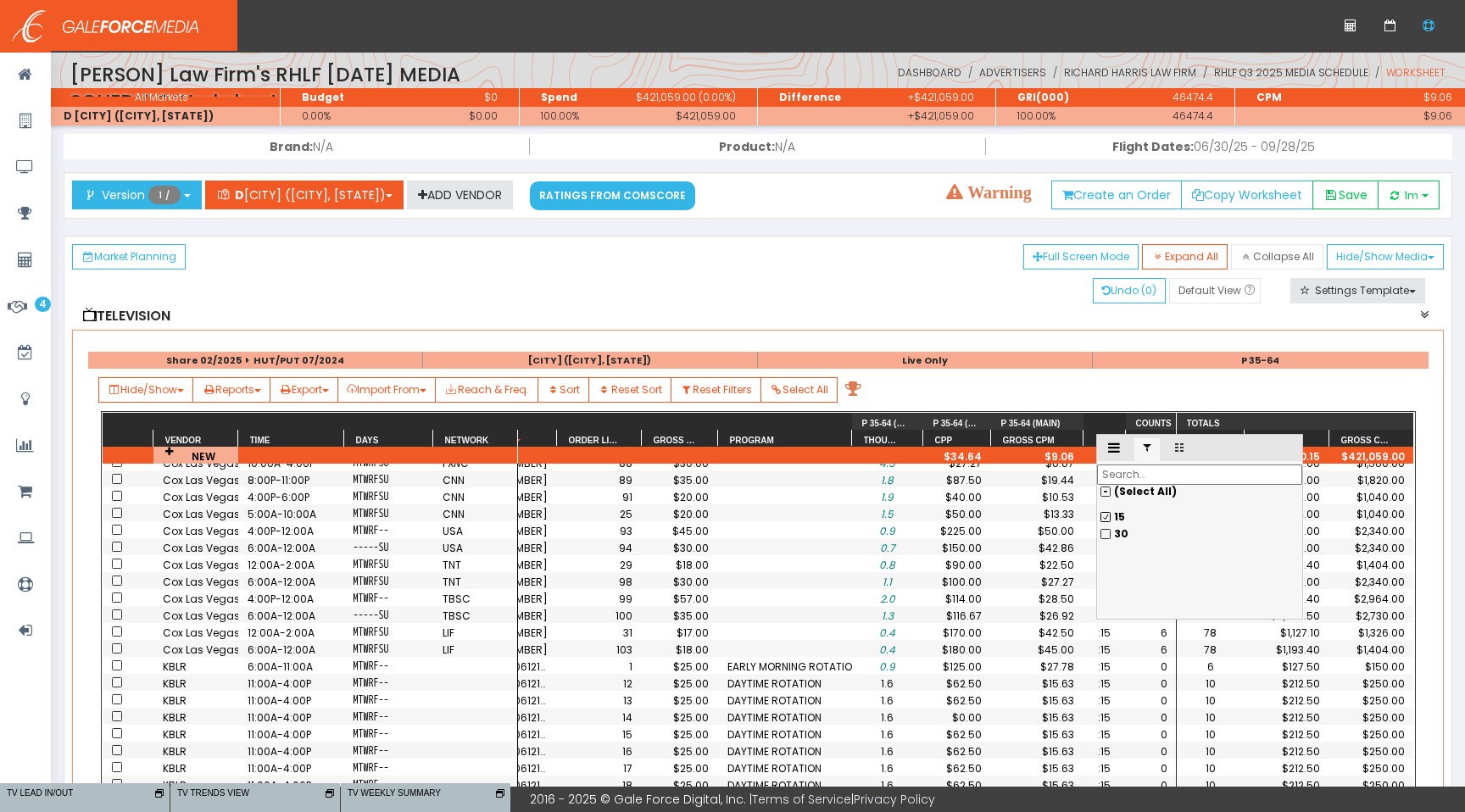 click on "30" at bounding box center [1200, 517] 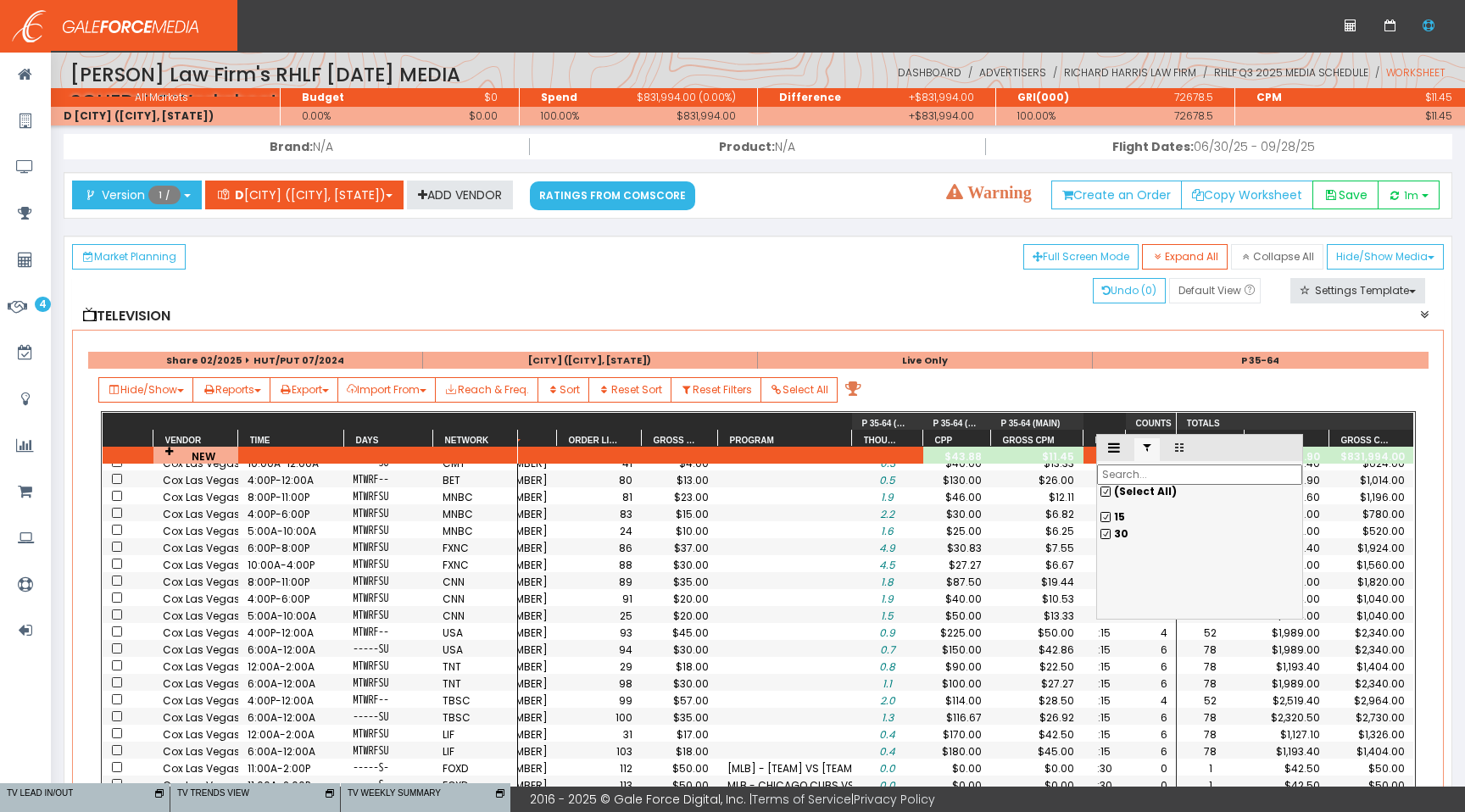 click on "15" at bounding box center (1200, 517) 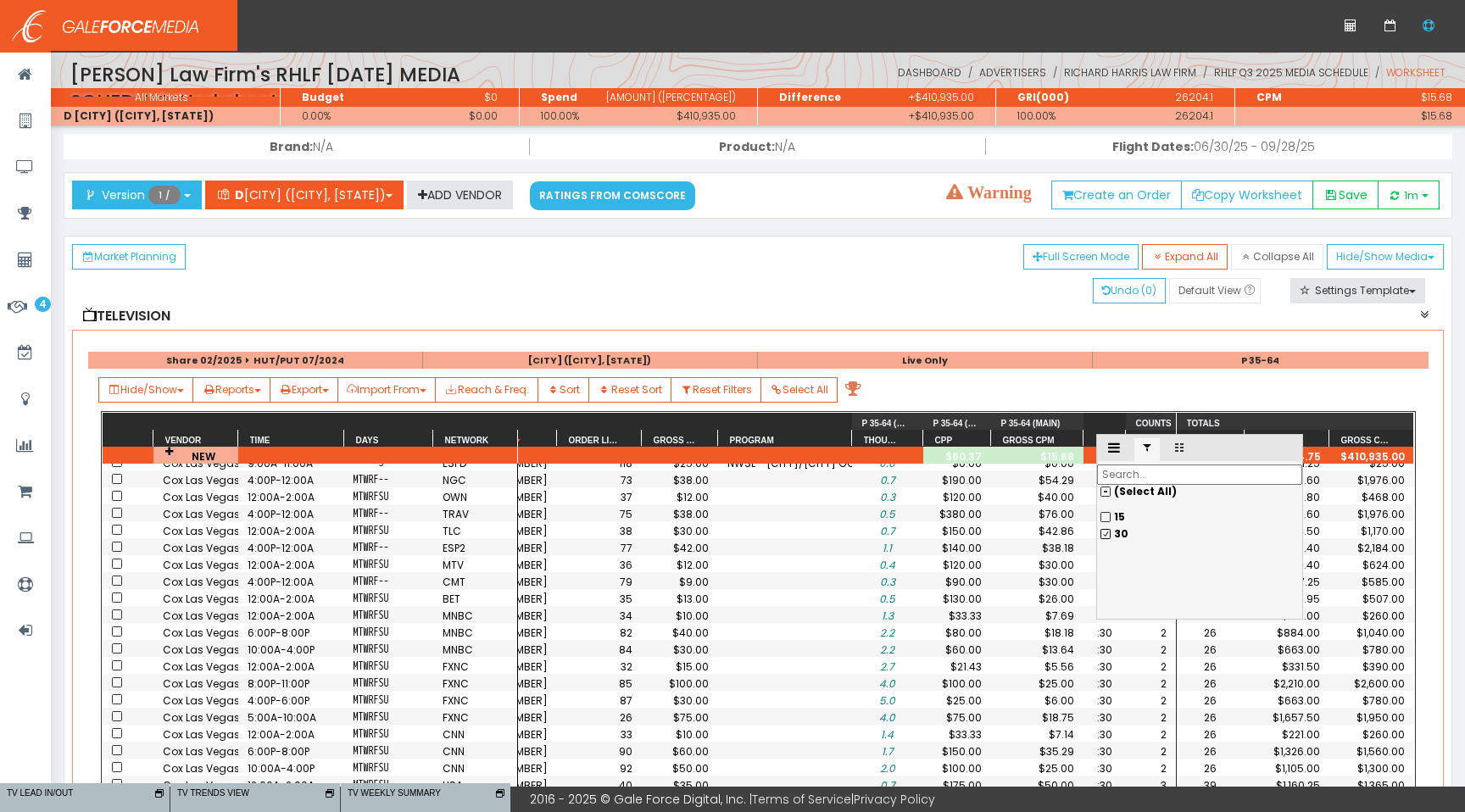 click on "$90.00" at bounding box center (957, 751) 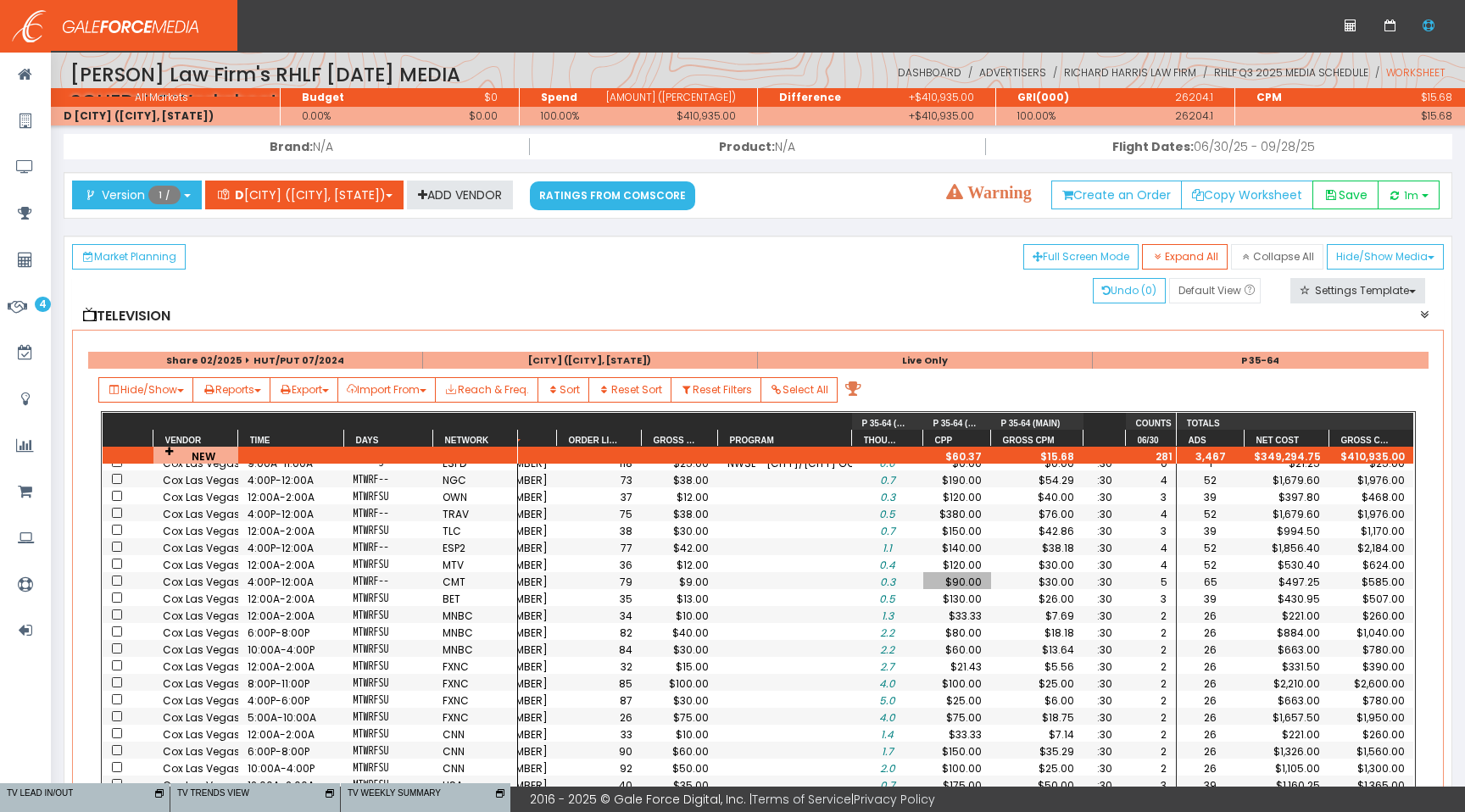 scroll, scrollTop: 160, scrollLeft: 109, axis: both 